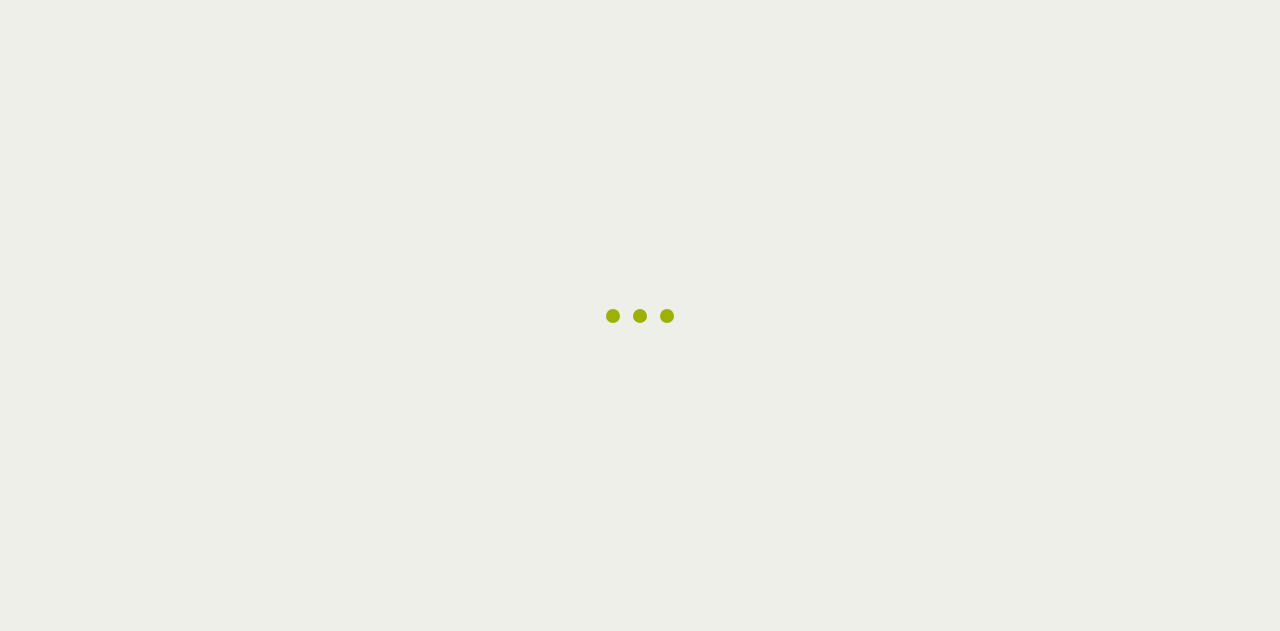 scroll, scrollTop: 0, scrollLeft: 0, axis: both 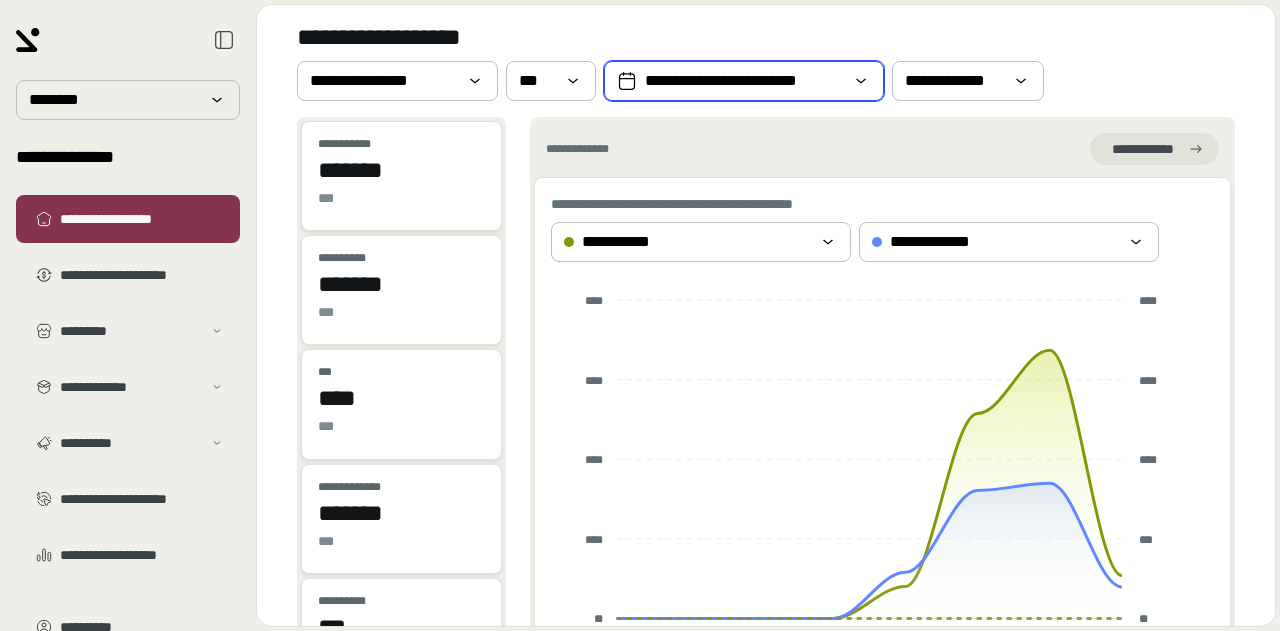 click on "**********" at bounding box center (744, 81) 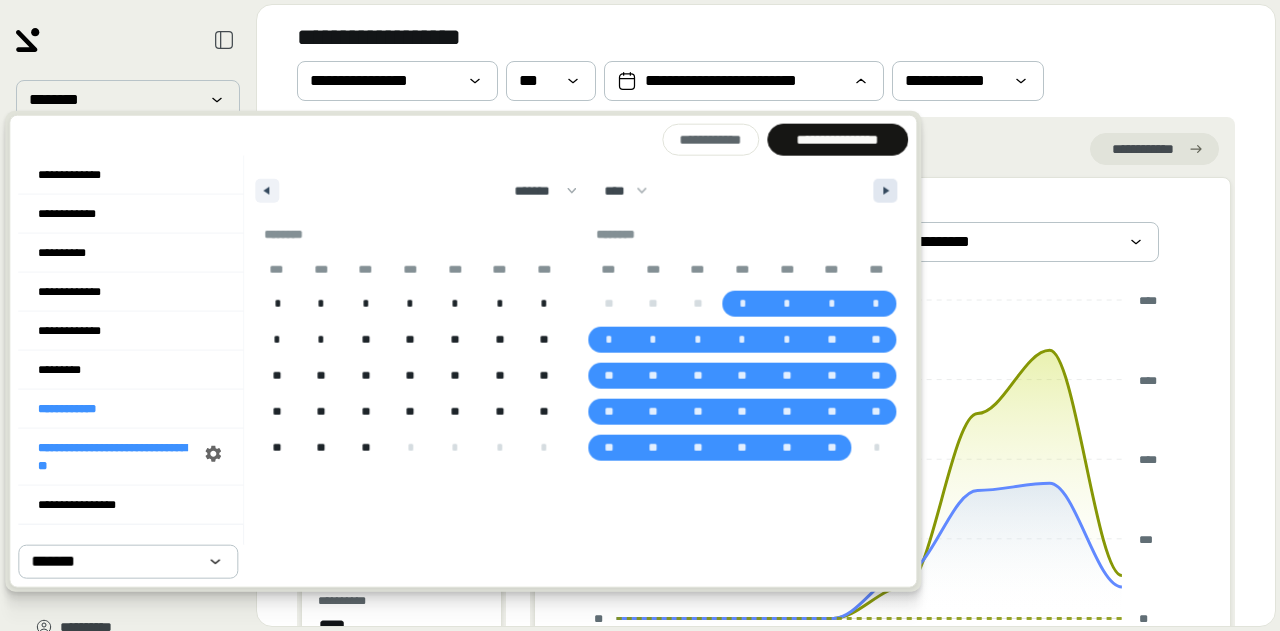 click at bounding box center (885, 191) 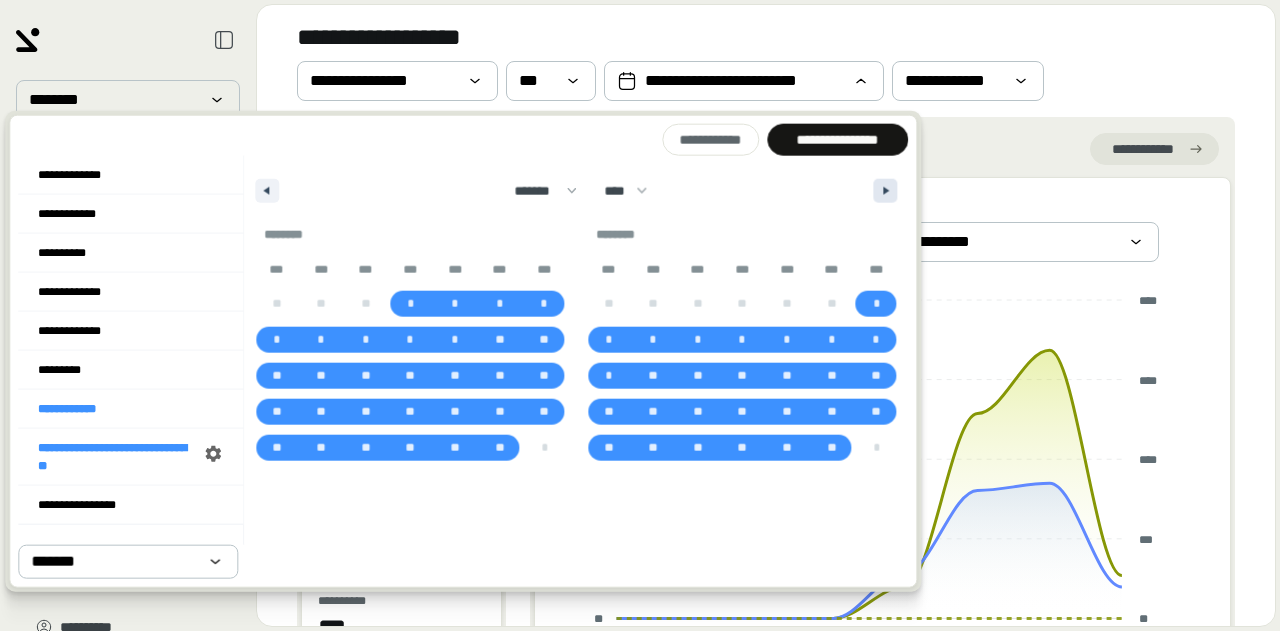 click at bounding box center [885, 191] 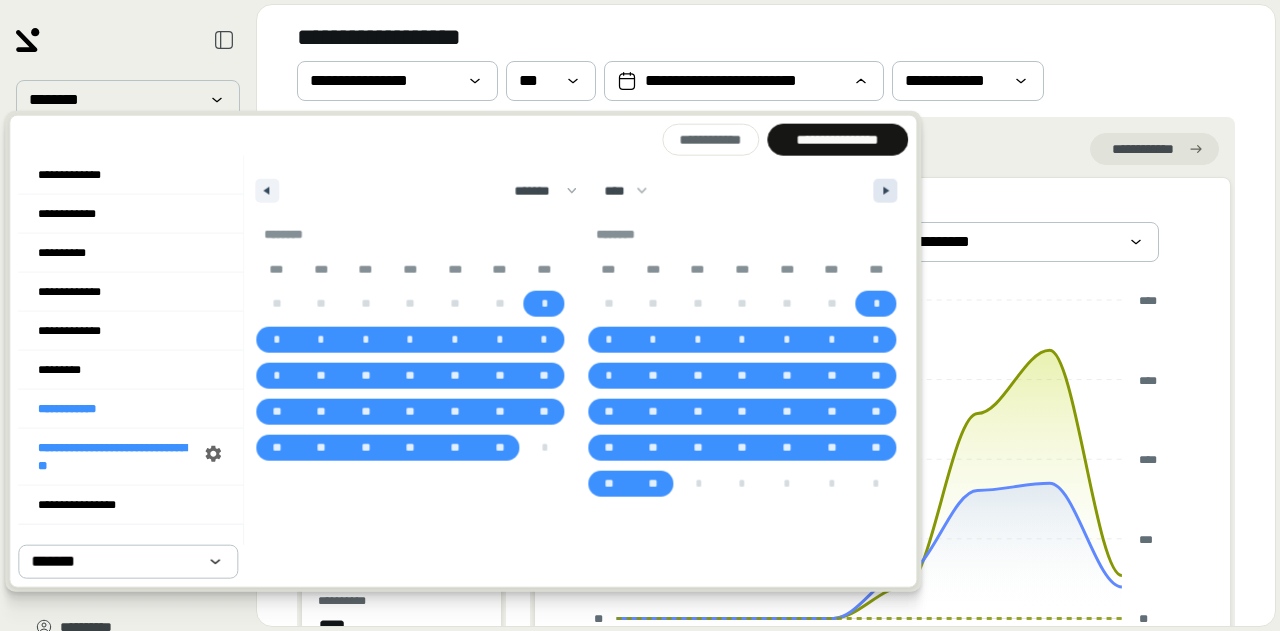 click at bounding box center [885, 191] 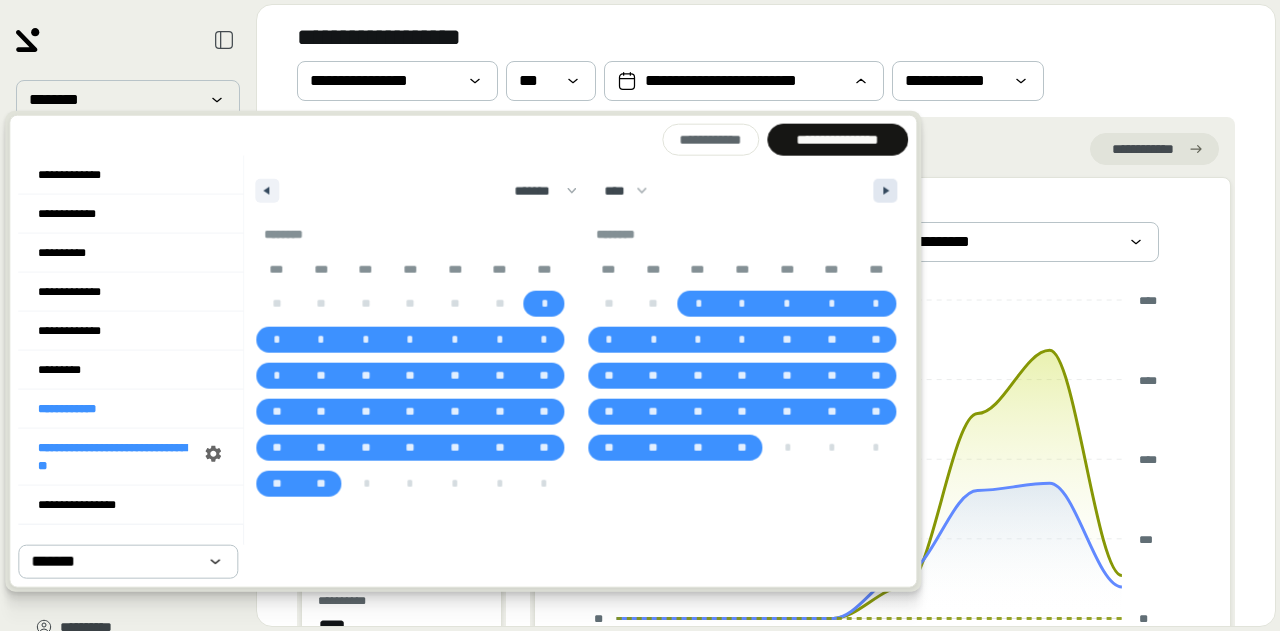 click at bounding box center (885, 191) 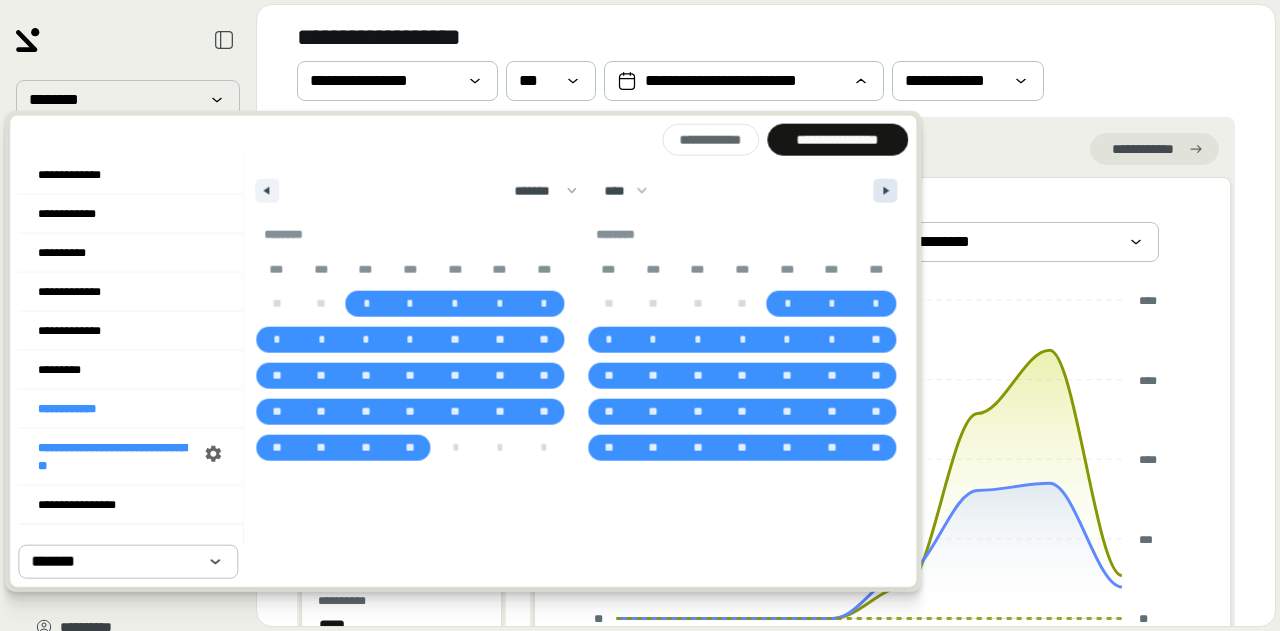 click at bounding box center (885, 191) 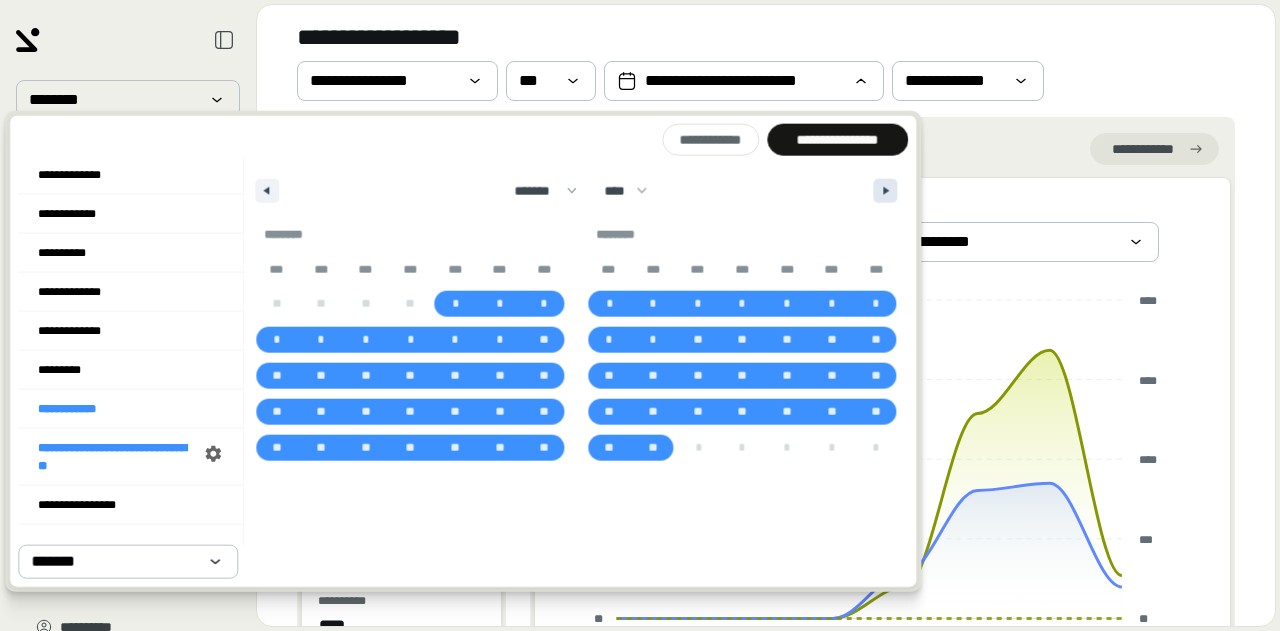click at bounding box center [888, 191] 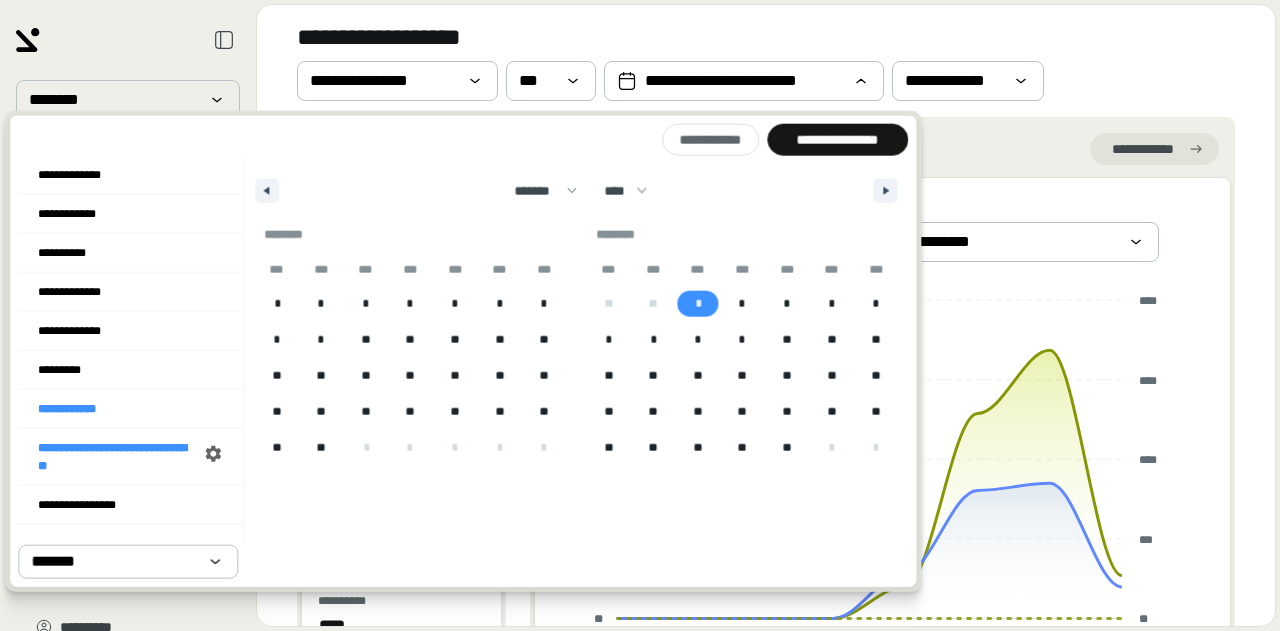 click on "*" at bounding box center [698, 304] 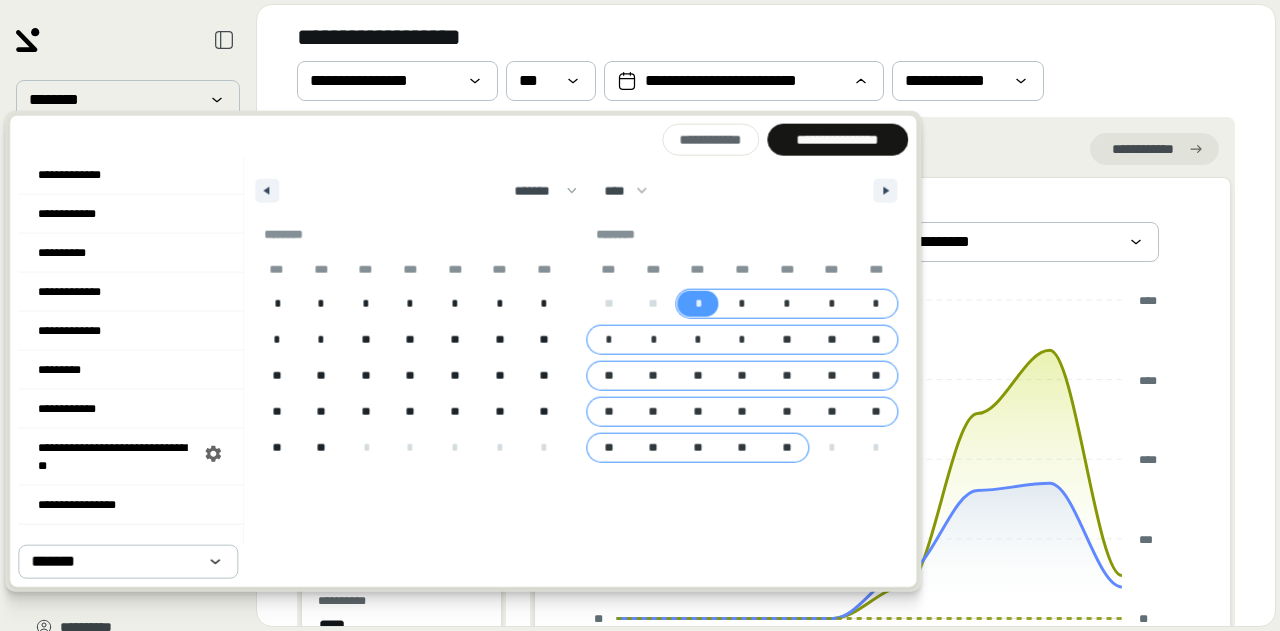 click on "**" at bounding box center (787, 448) 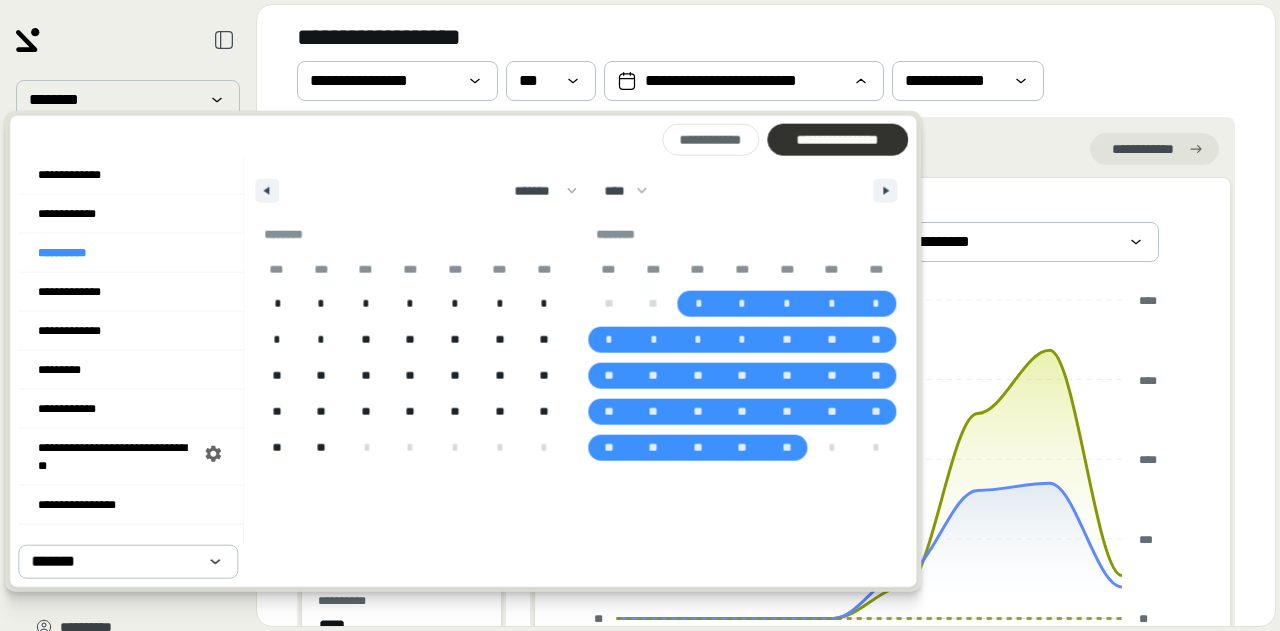 click on "**********" at bounding box center [837, 140] 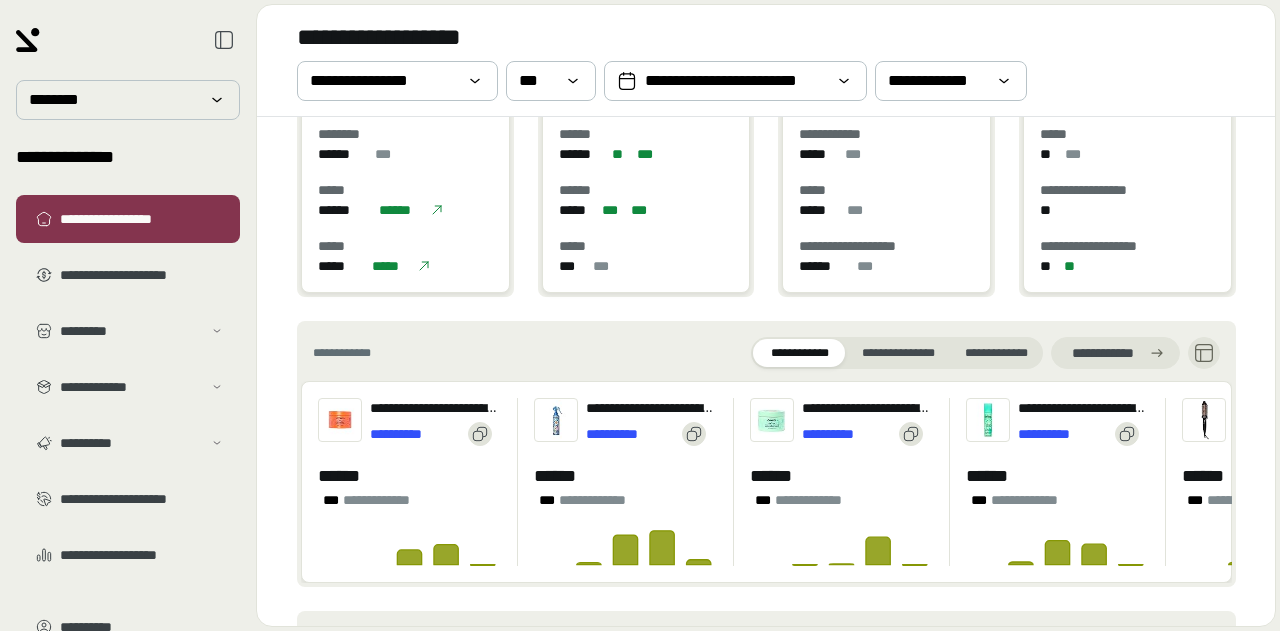 scroll, scrollTop: 725, scrollLeft: 0, axis: vertical 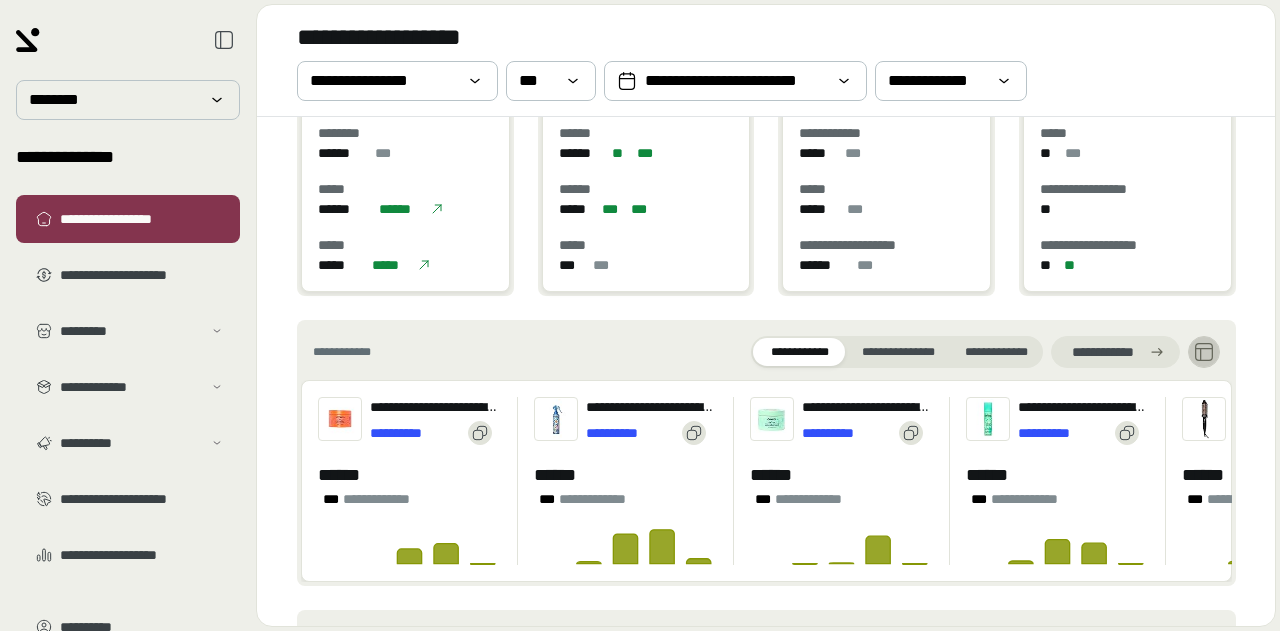 click 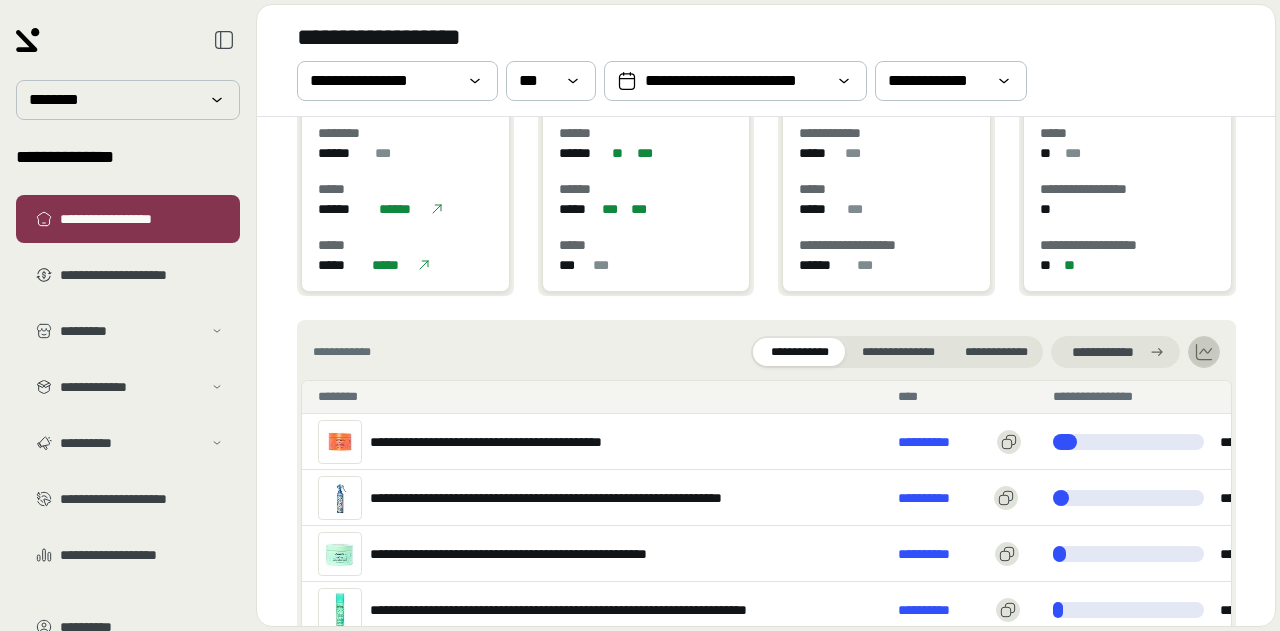 click 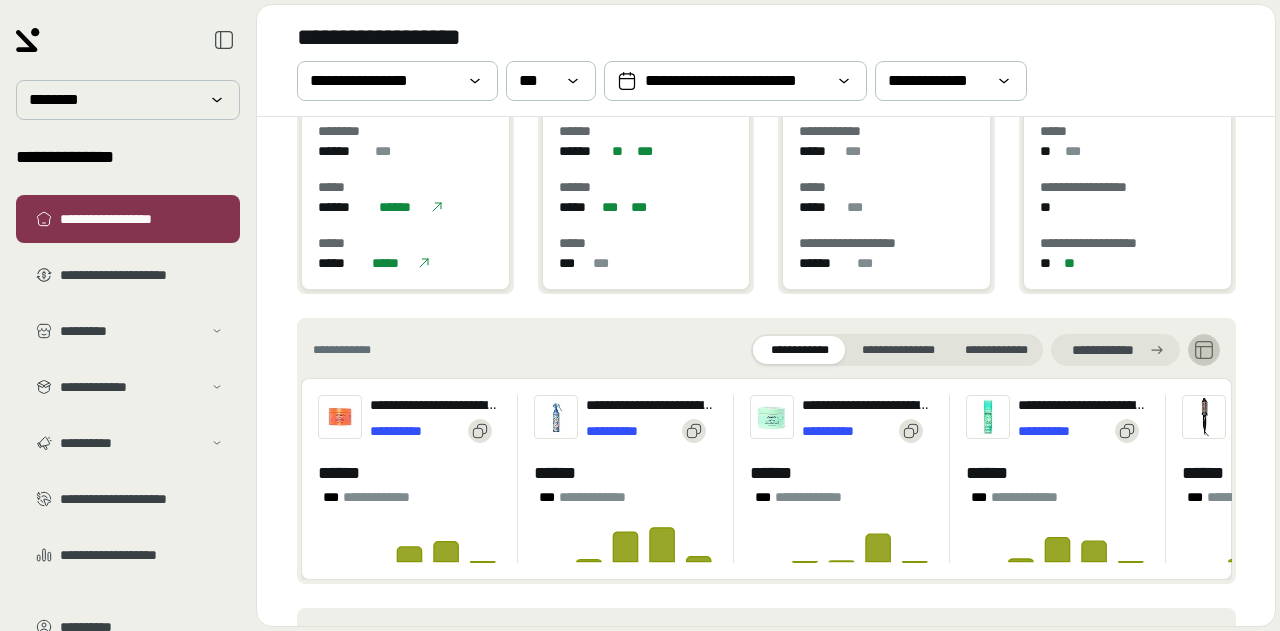 scroll, scrollTop: 704, scrollLeft: 0, axis: vertical 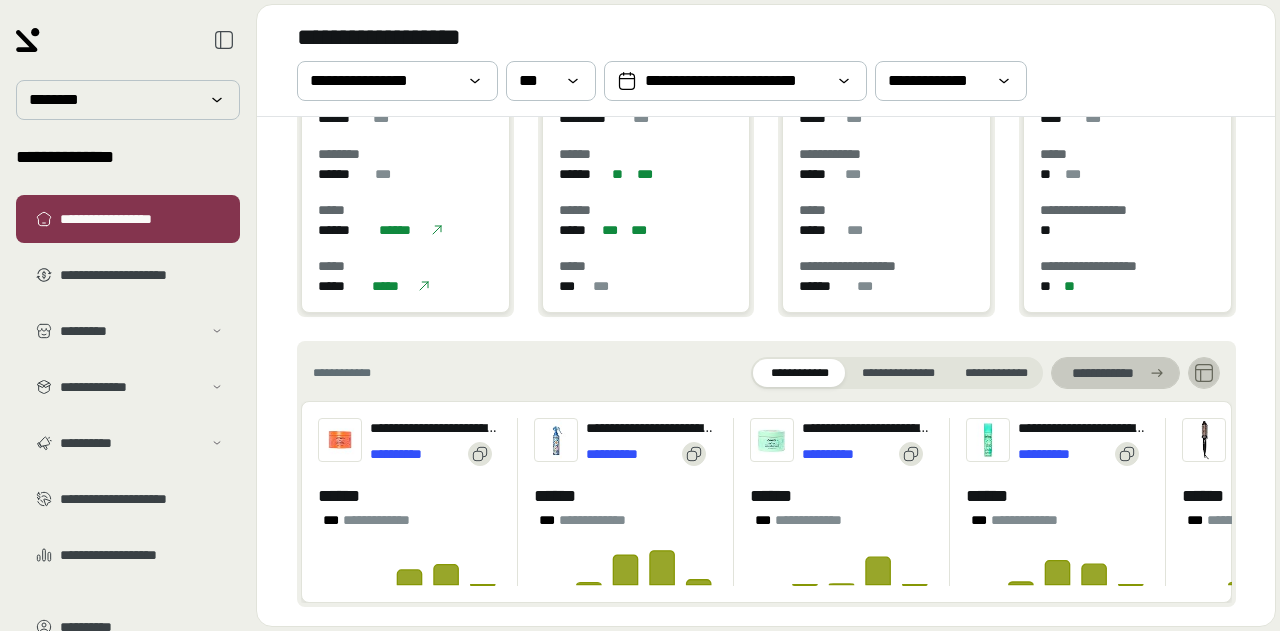 click on "**********" at bounding box center (1103, 373) 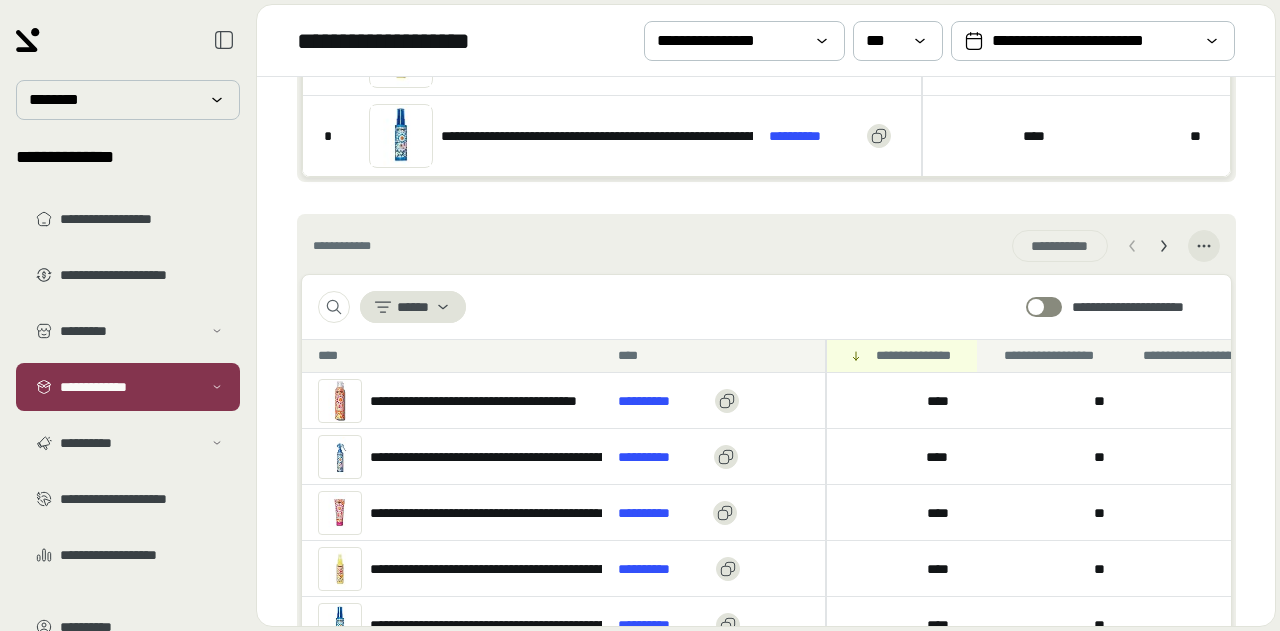 scroll, scrollTop: 661, scrollLeft: 0, axis: vertical 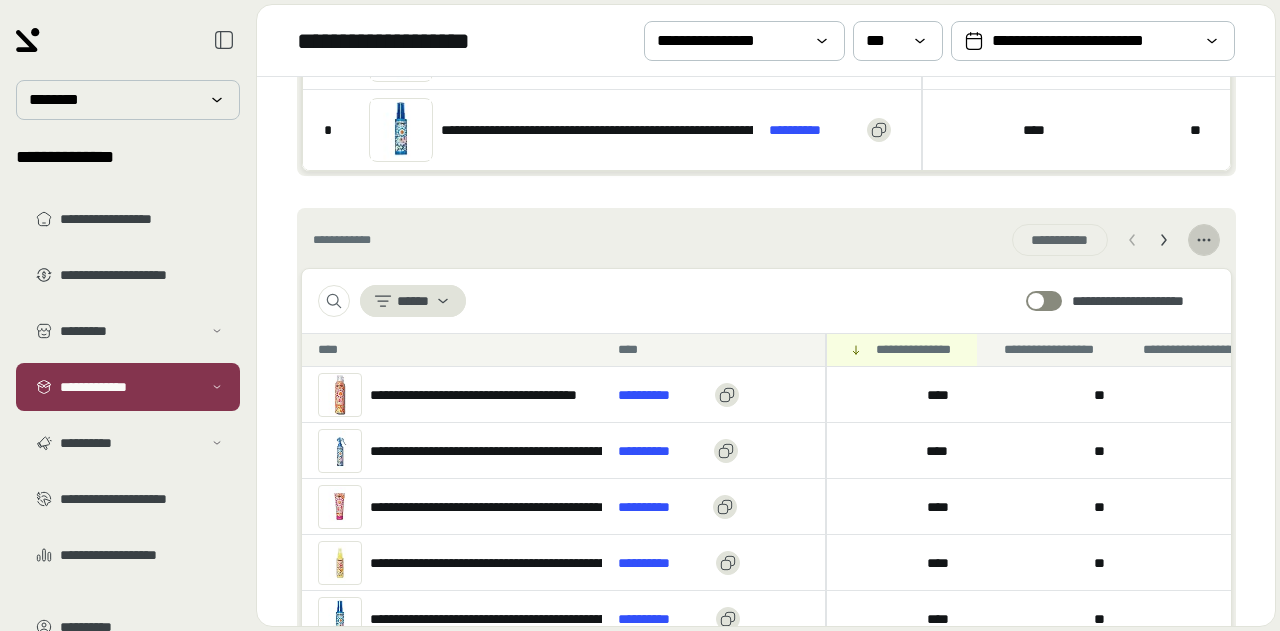 click at bounding box center (1204, 240) 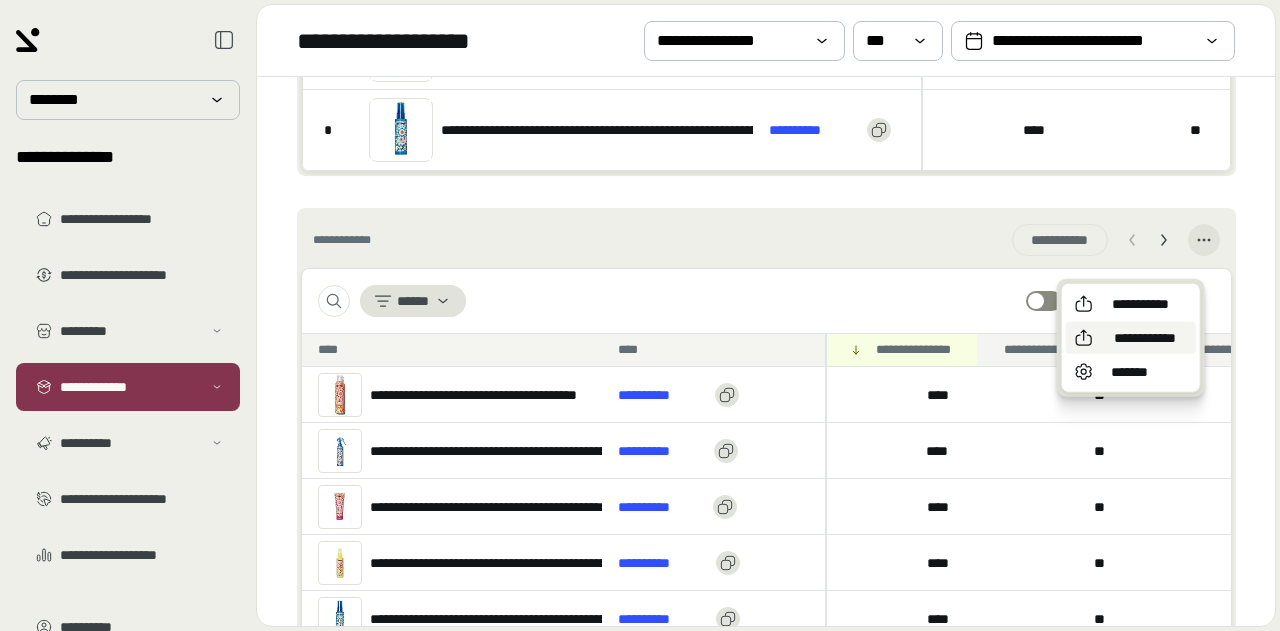 click on "**********" at bounding box center [1145, 338] 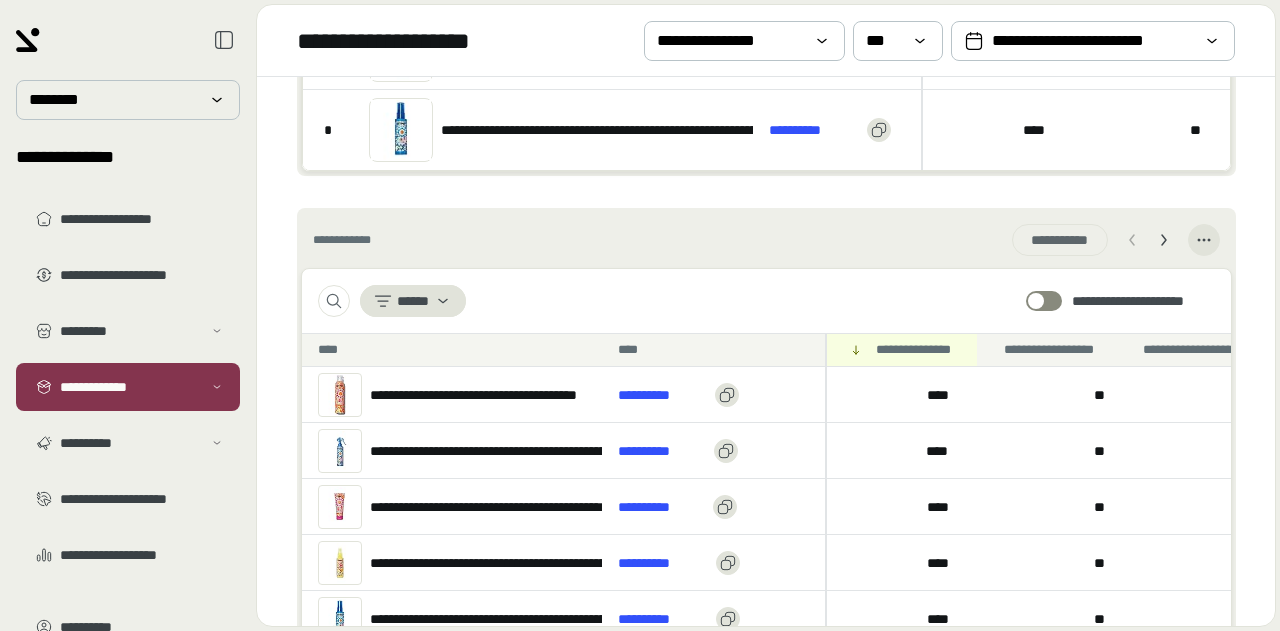 drag, startPoint x: 1060, startPoint y: 27, endPoint x: 664, endPoint y: 233, distance: 446.37653 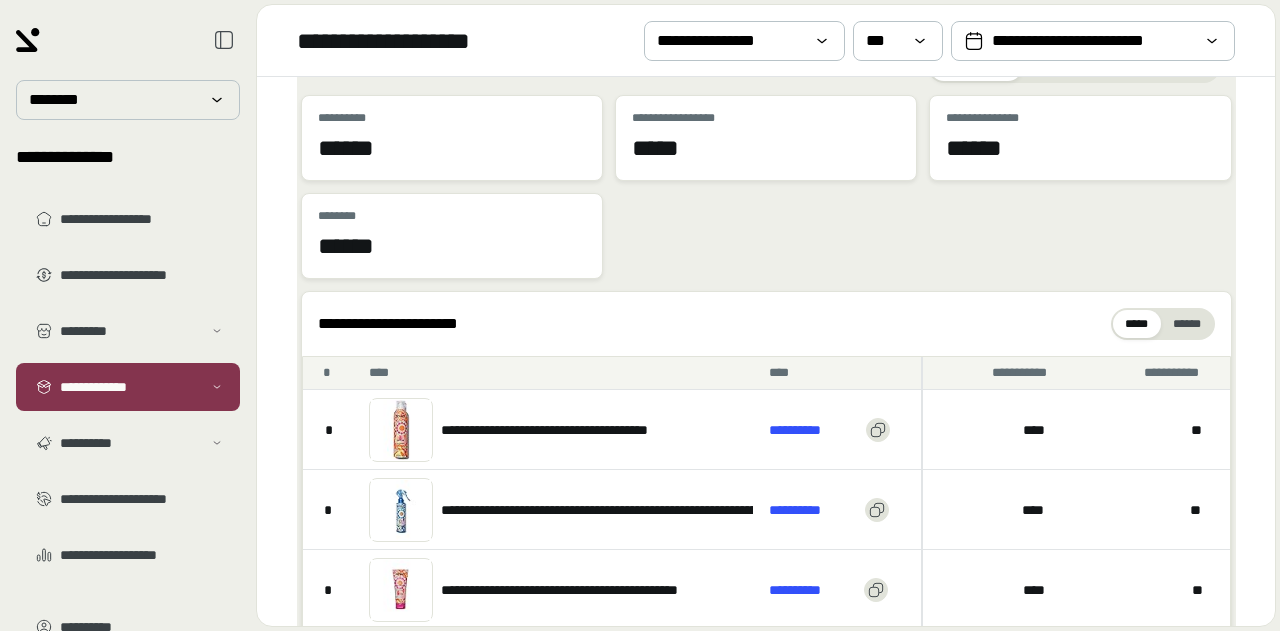 scroll, scrollTop: 0, scrollLeft: 0, axis: both 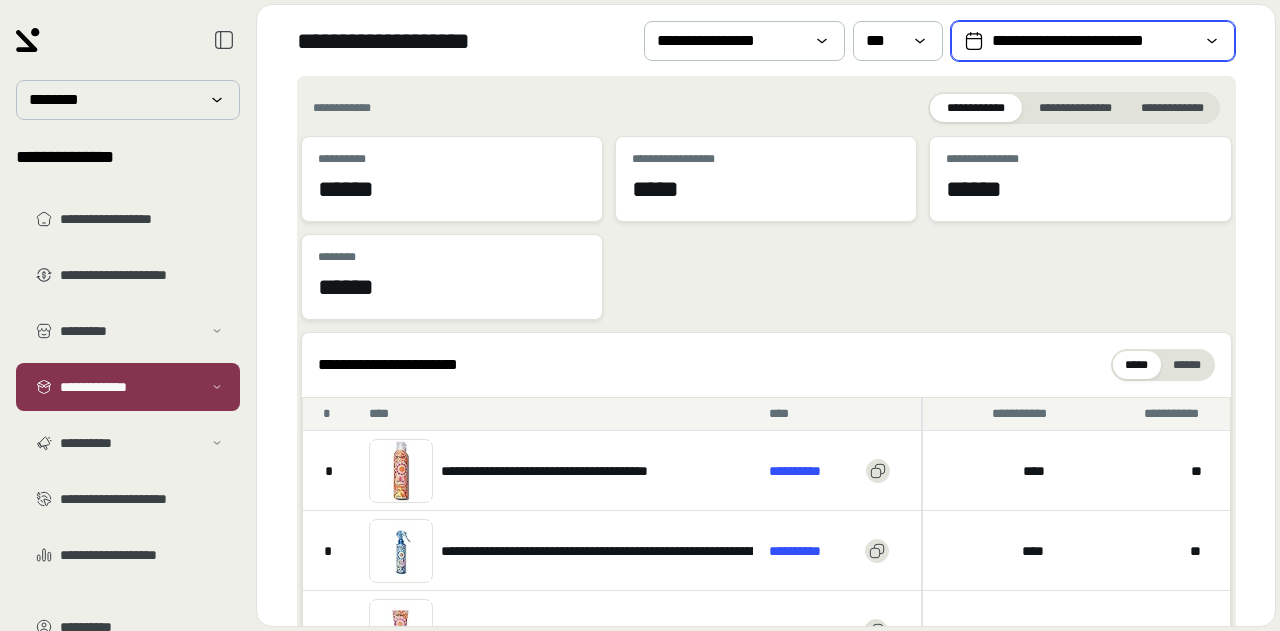 click on "**********" at bounding box center (1093, 41) 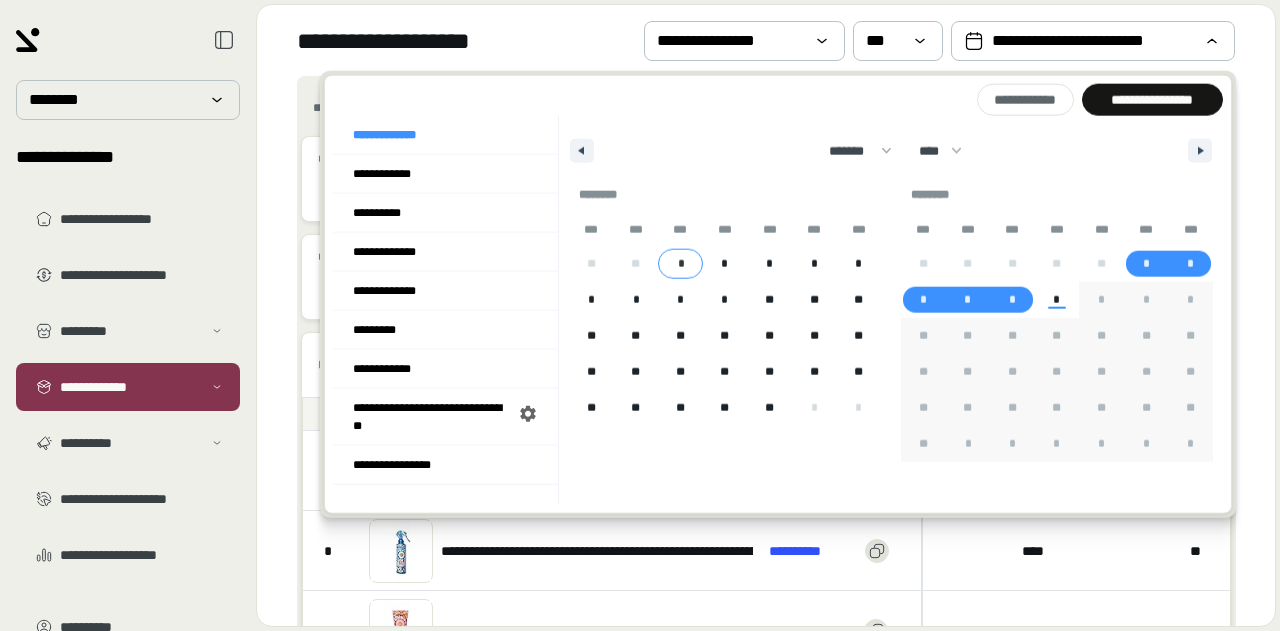 click on "*" at bounding box center [681, 264] 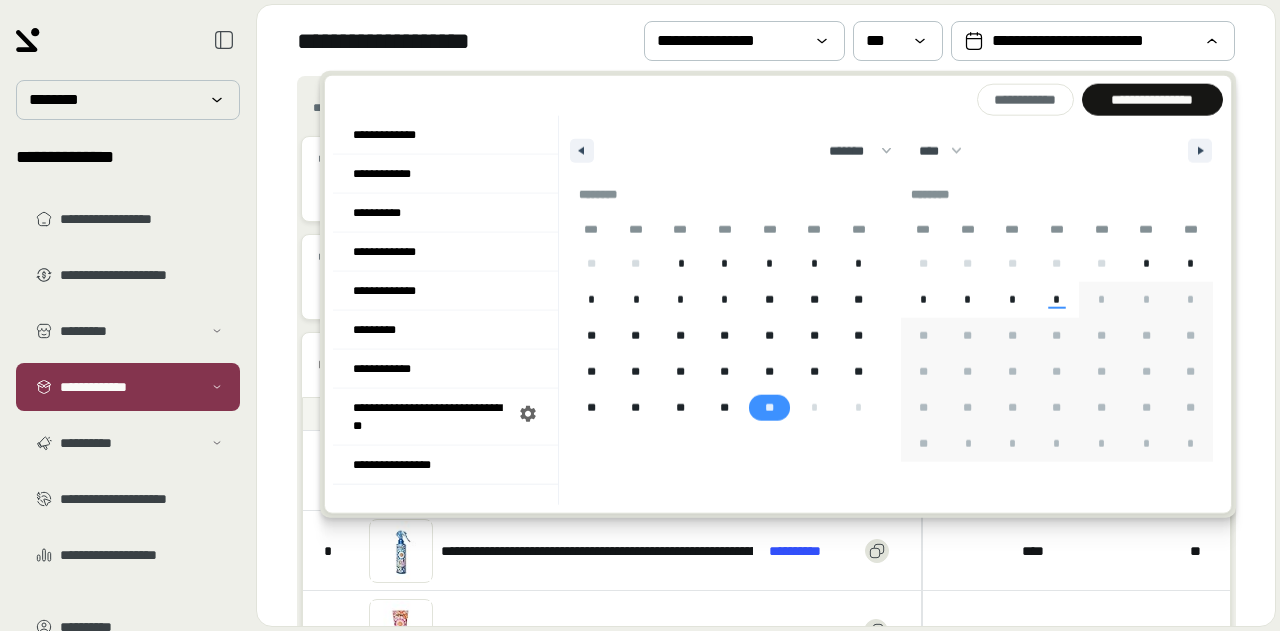 click on "**" at bounding box center [769, 408] 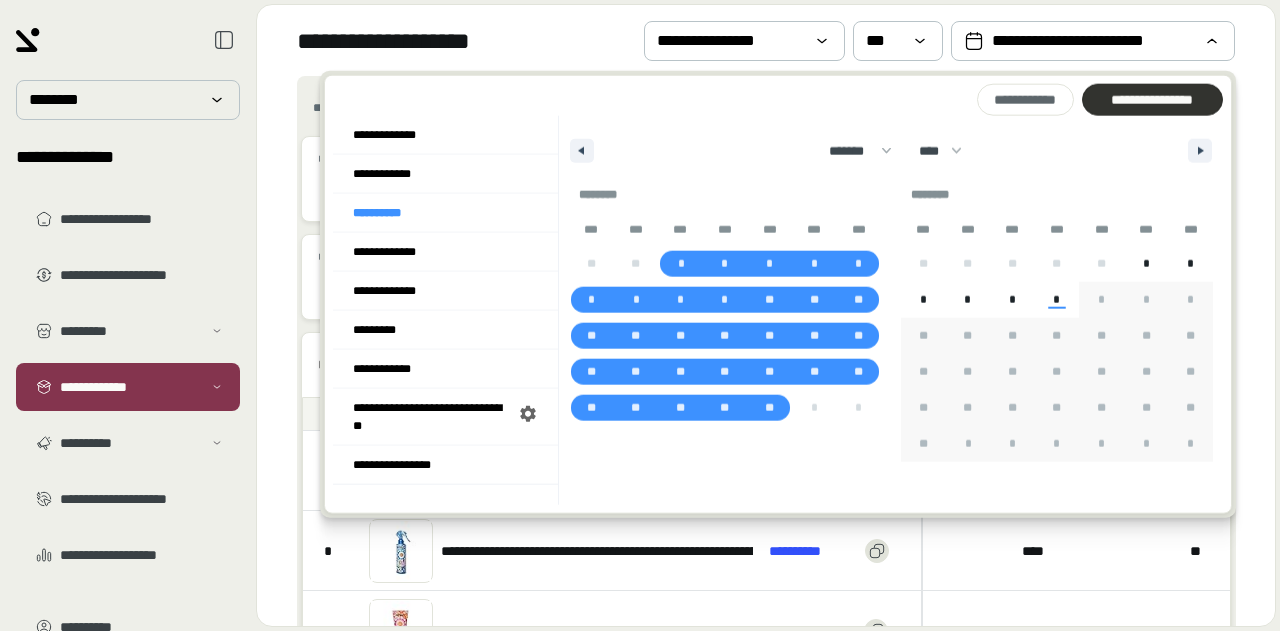 click on "**********" at bounding box center (1152, 100) 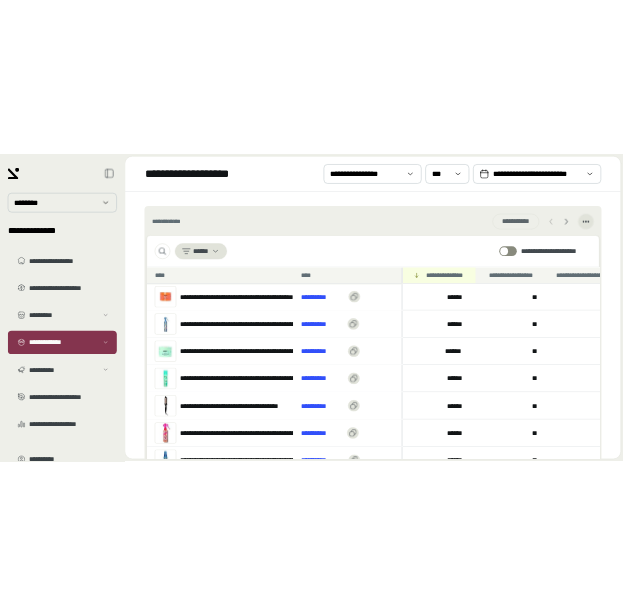 scroll, scrollTop: 758, scrollLeft: 0, axis: vertical 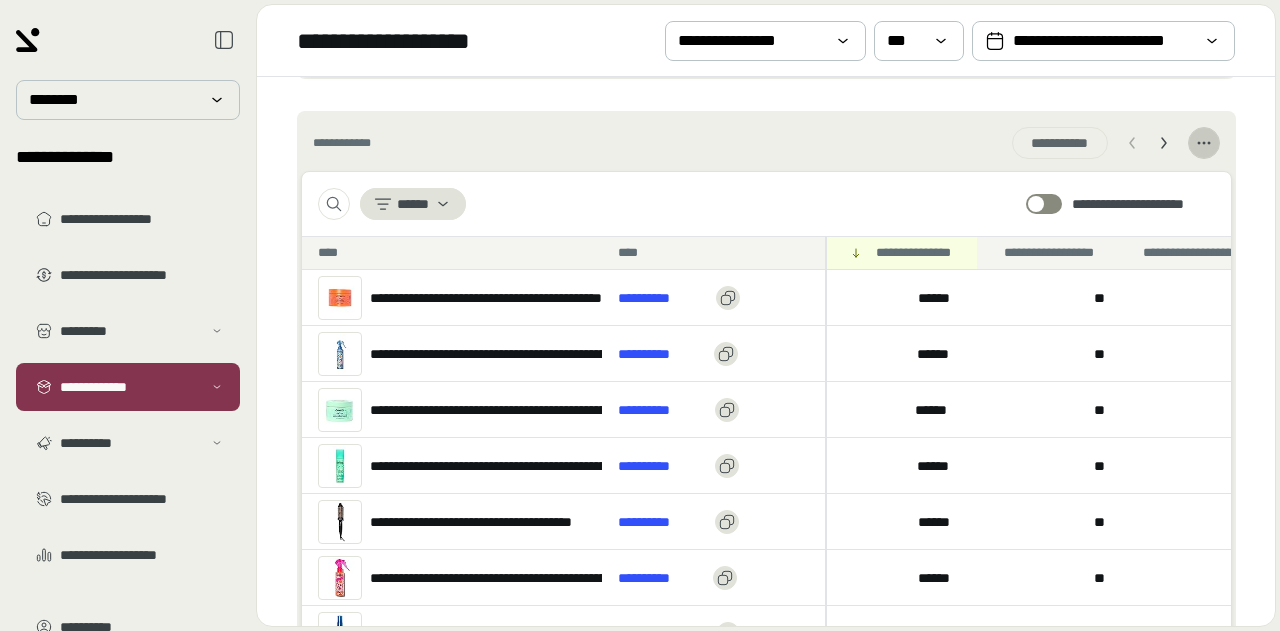 click at bounding box center (1204, 143) 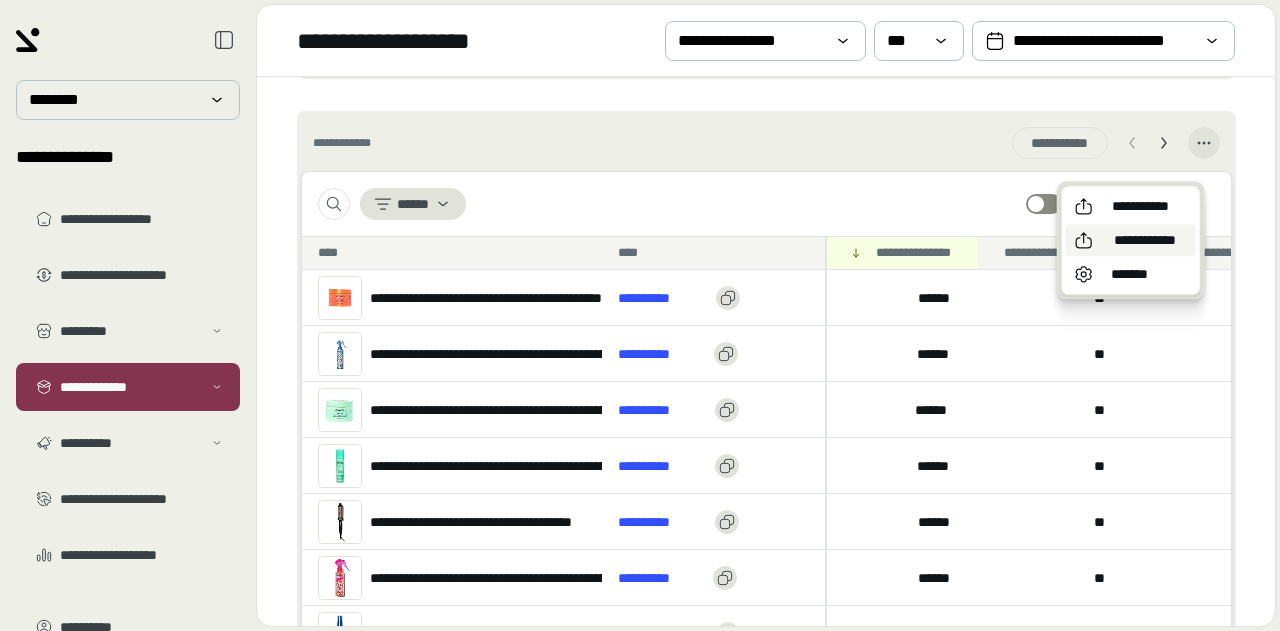 click on "**********" at bounding box center (1145, 240) 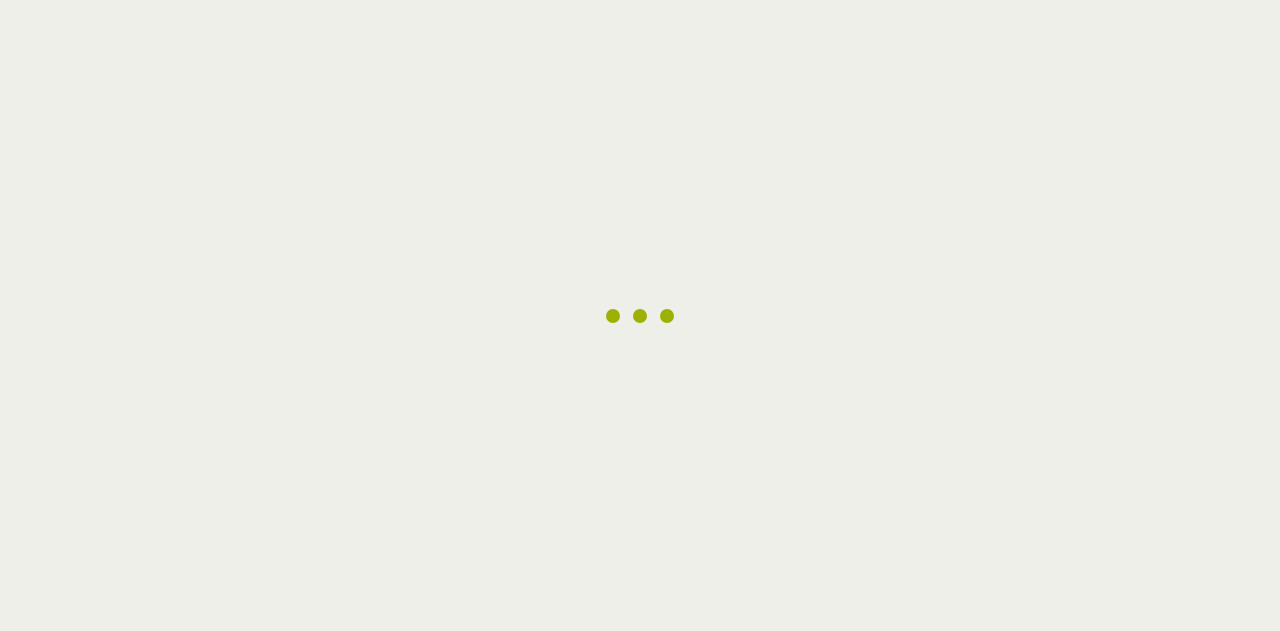 scroll, scrollTop: 0, scrollLeft: 0, axis: both 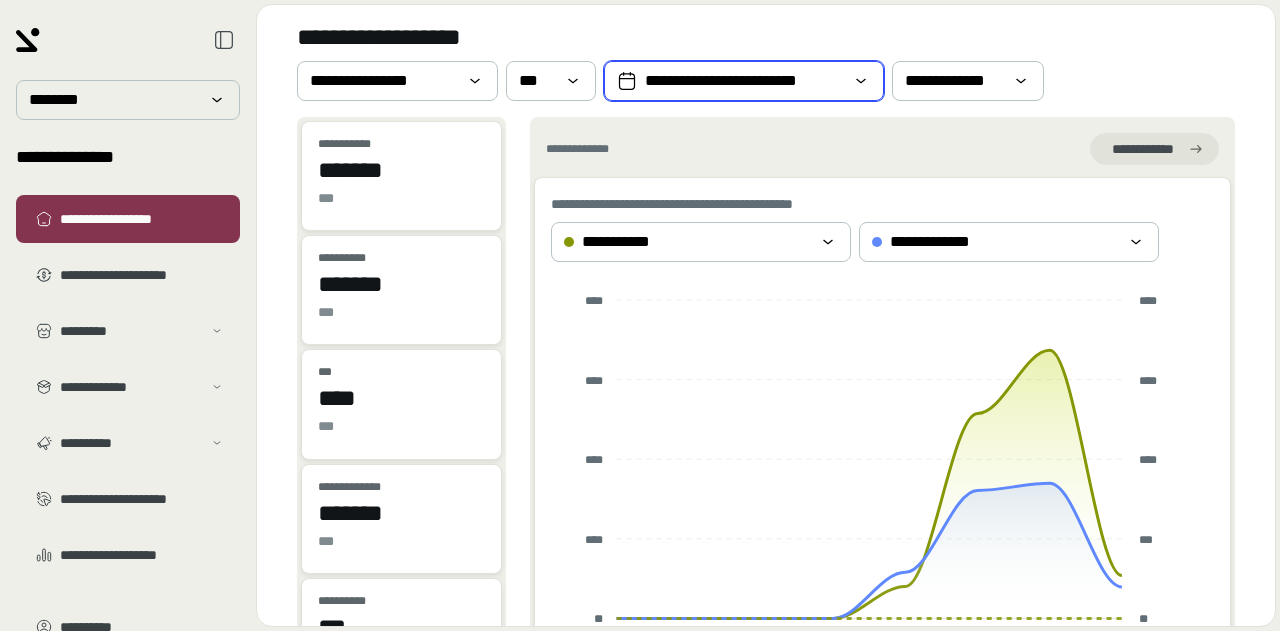 click on "**********" at bounding box center (744, 81) 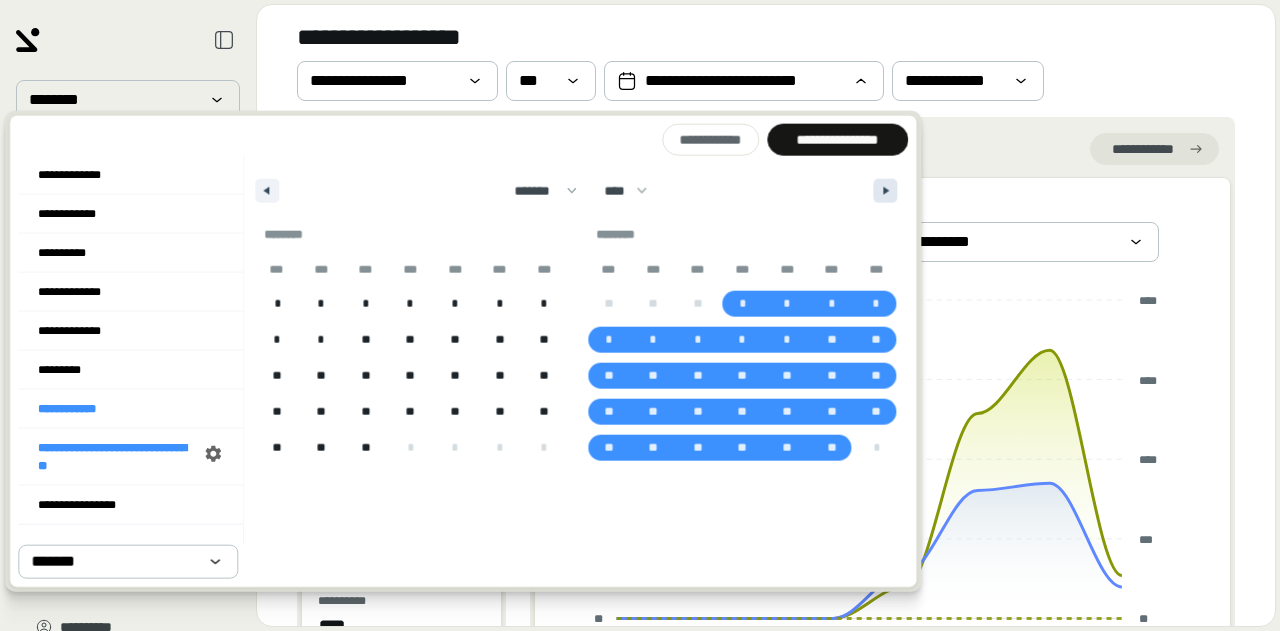 click at bounding box center [885, 191] 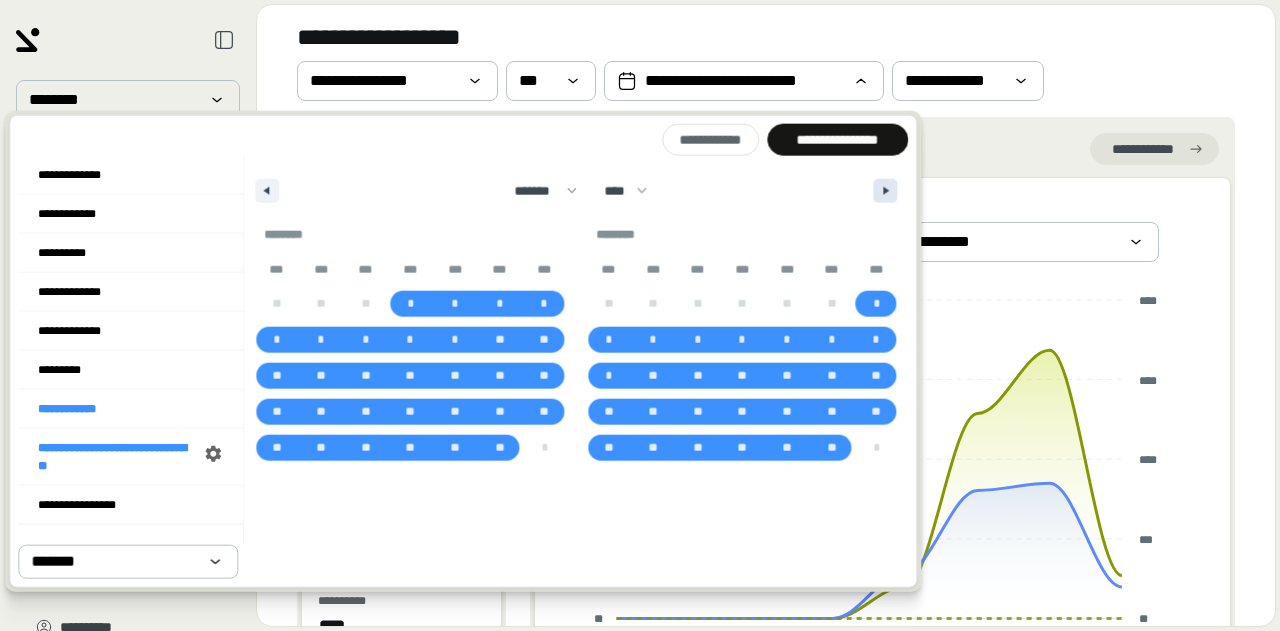 click at bounding box center [885, 191] 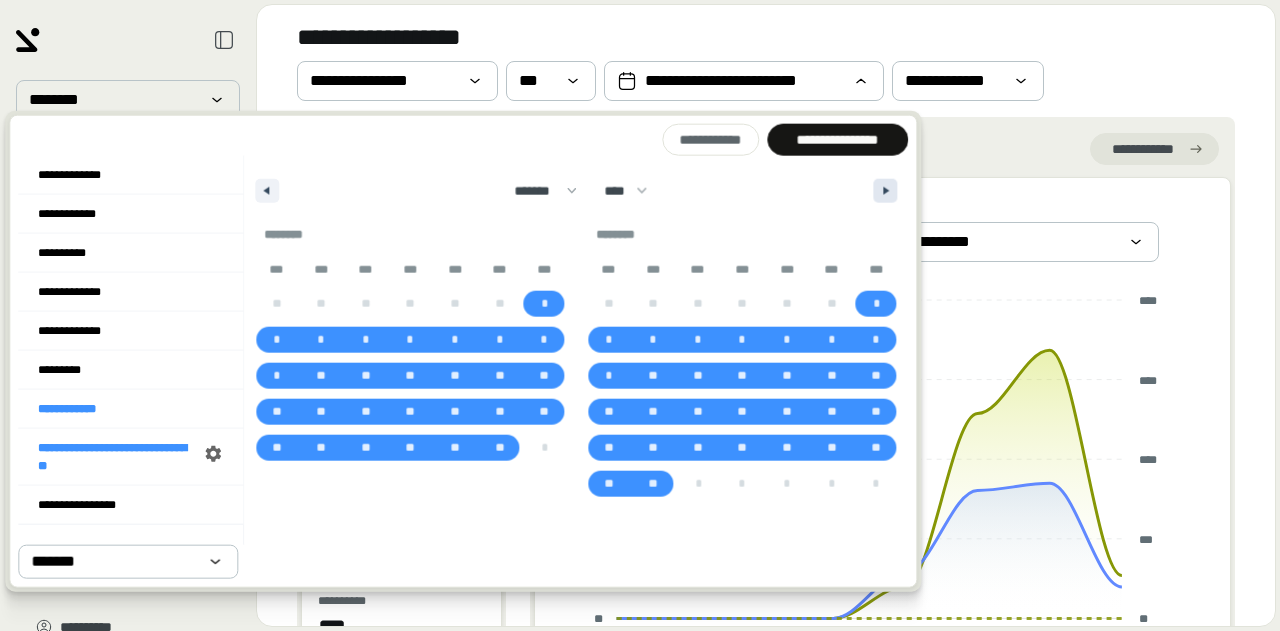 click at bounding box center (885, 191) 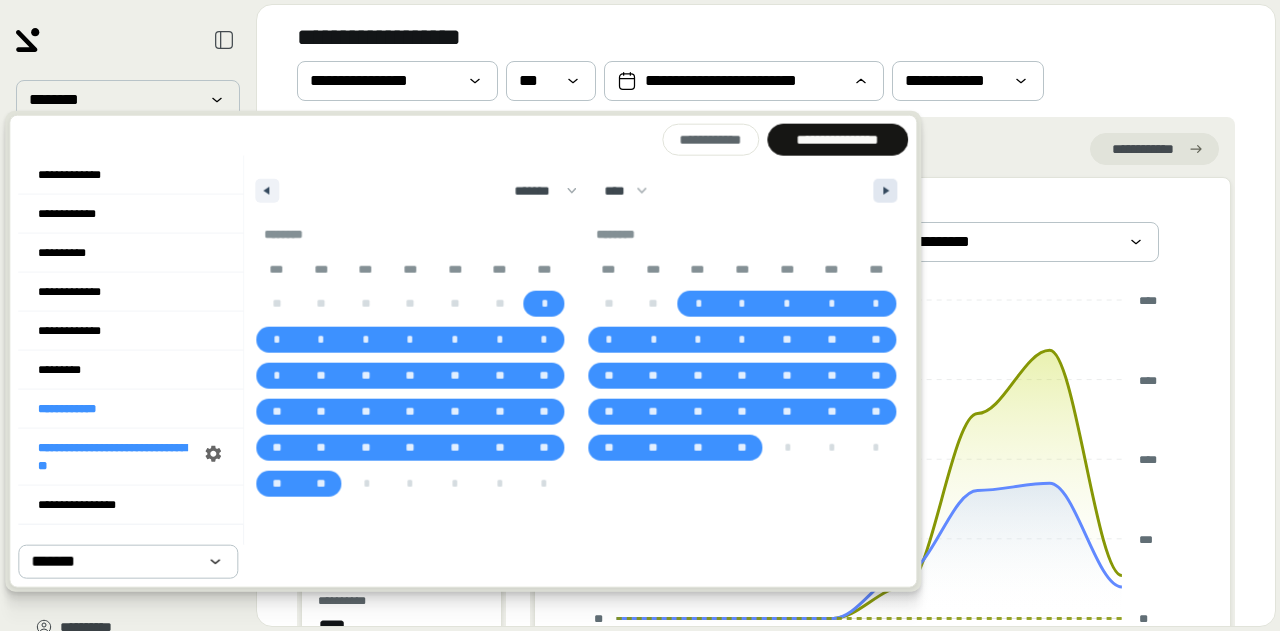 click at bounding box center [885, 191] 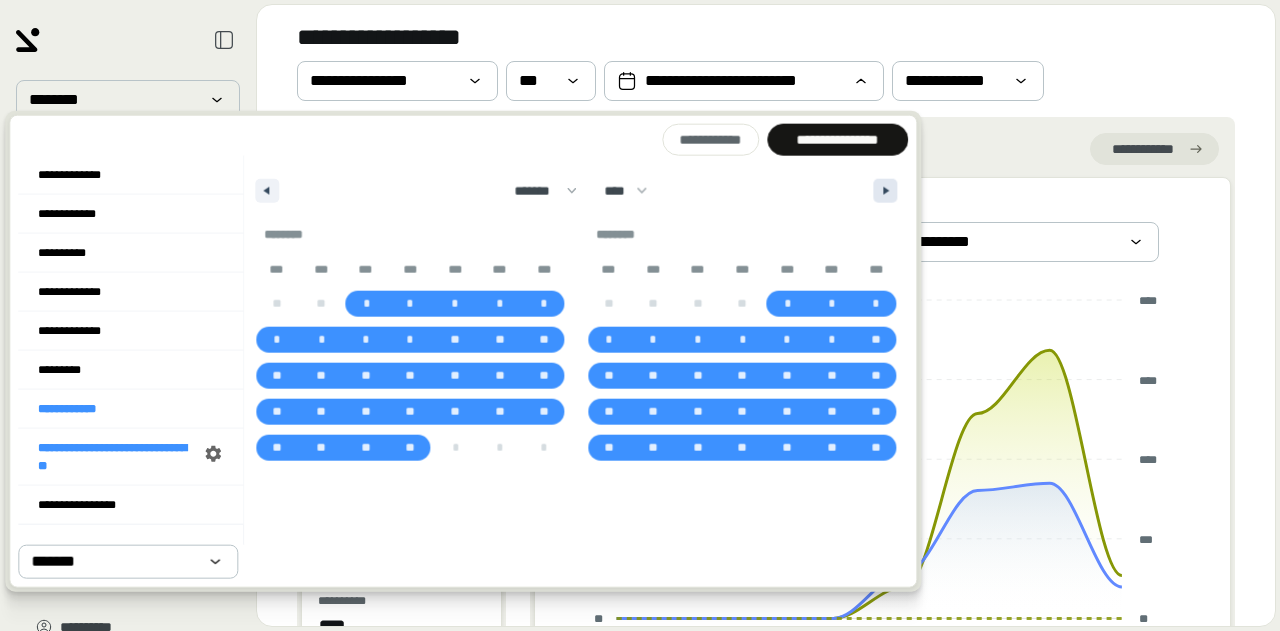 click at bounding box center [885, 191] 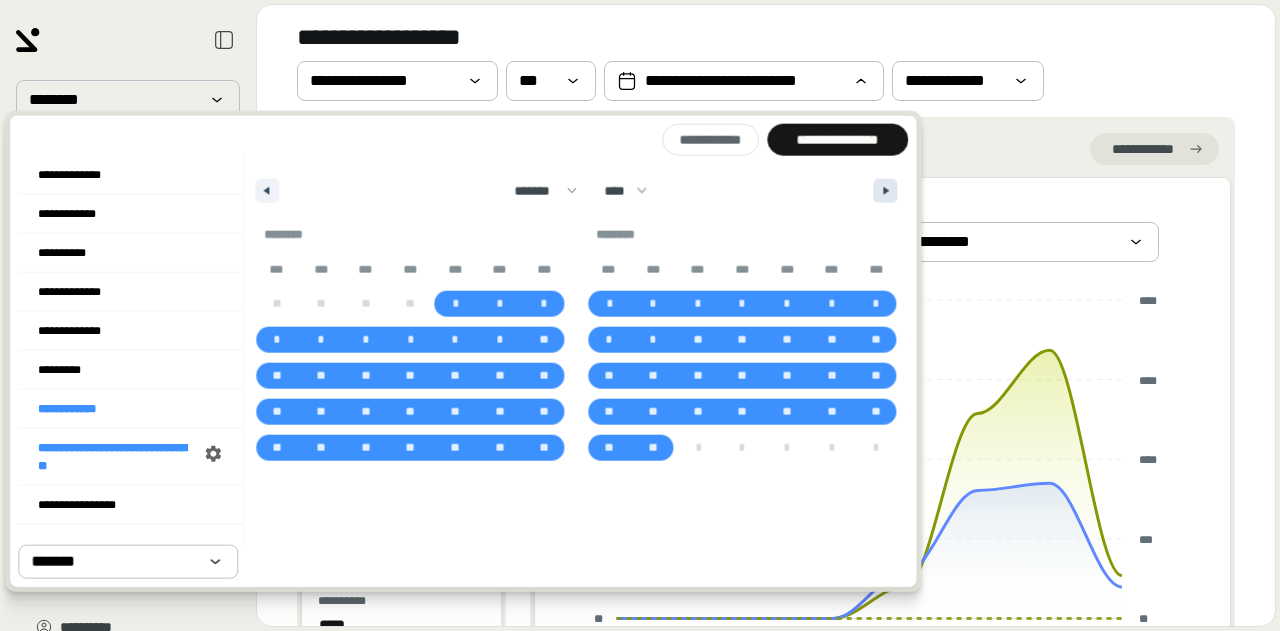 click at bounding box center (885, 191) 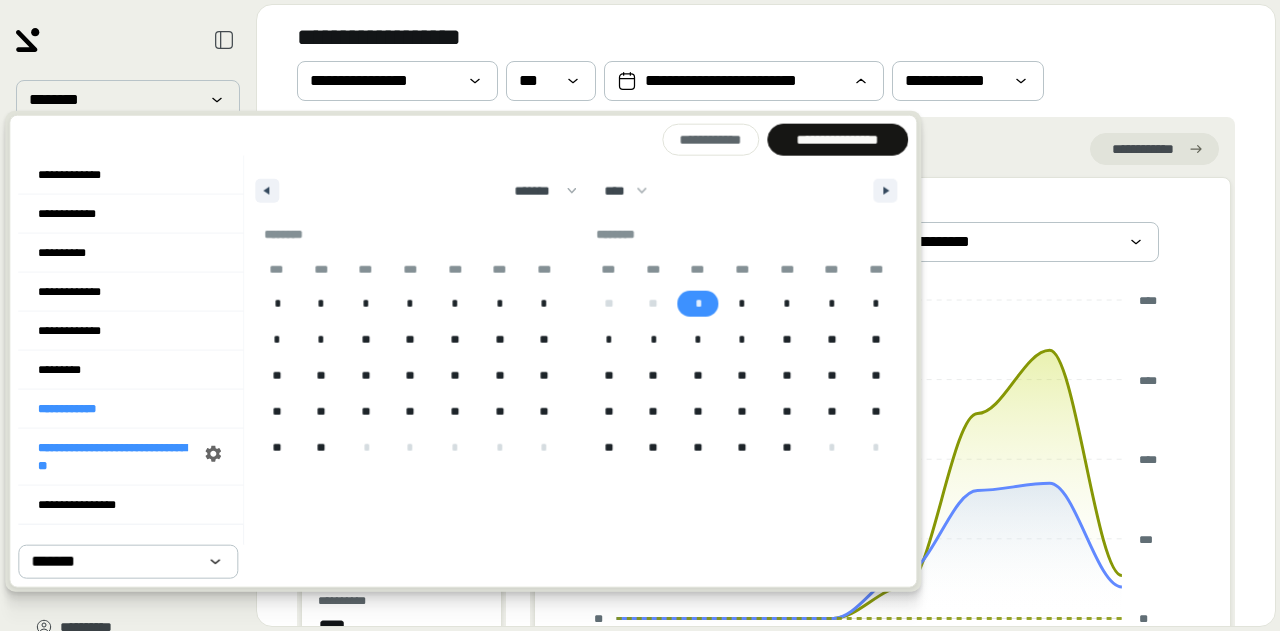 click on "*" at bounding box center (697, 304) 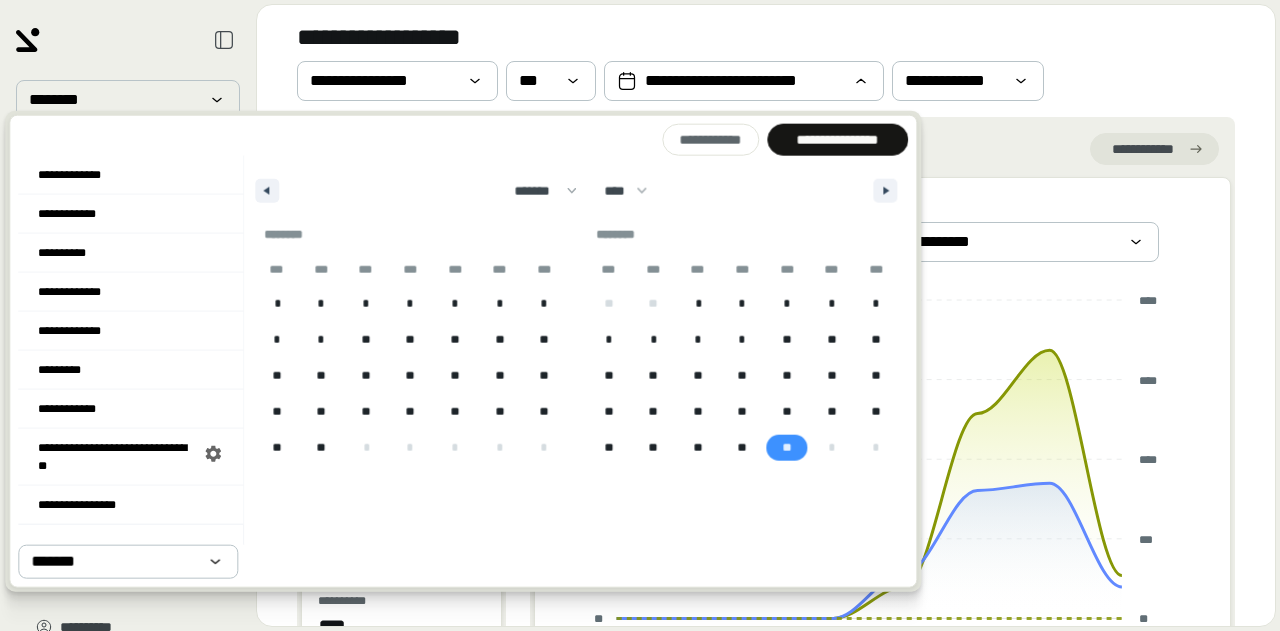 click on "**" at bounding box center (787, 448) 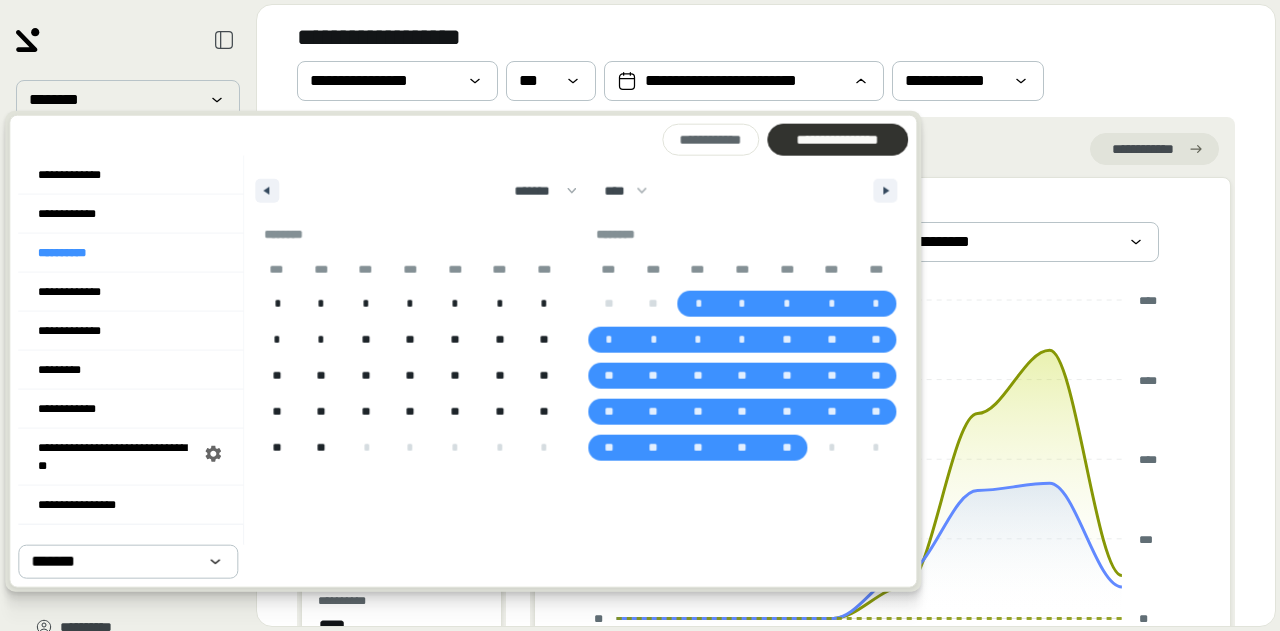 click on "**********" at bounding box center [837, 140] 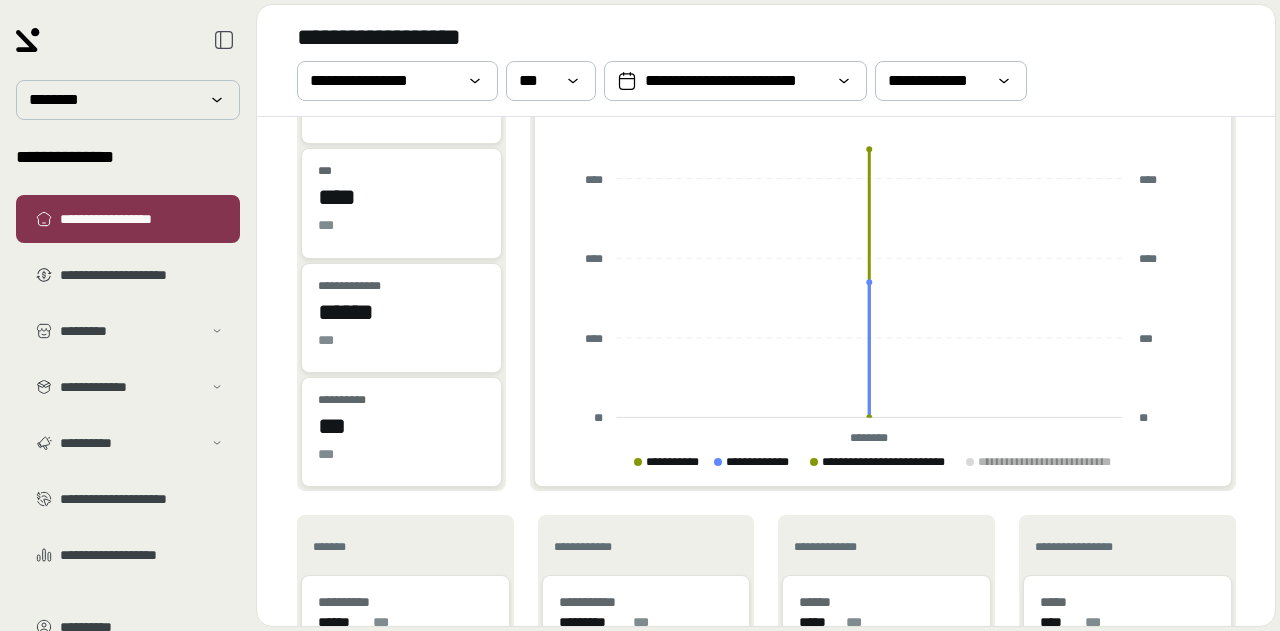 scroll, scrollTop: 0, scrollLeft: 0, axis: both 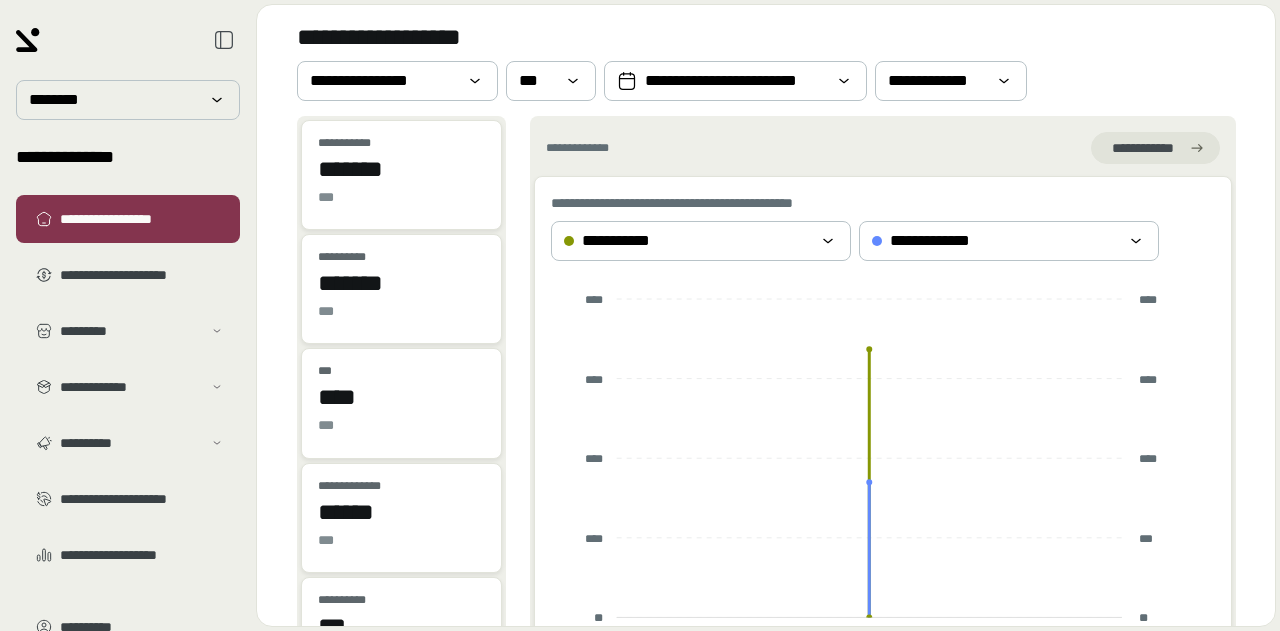 click on "**********" at bounding box center (128, 315) 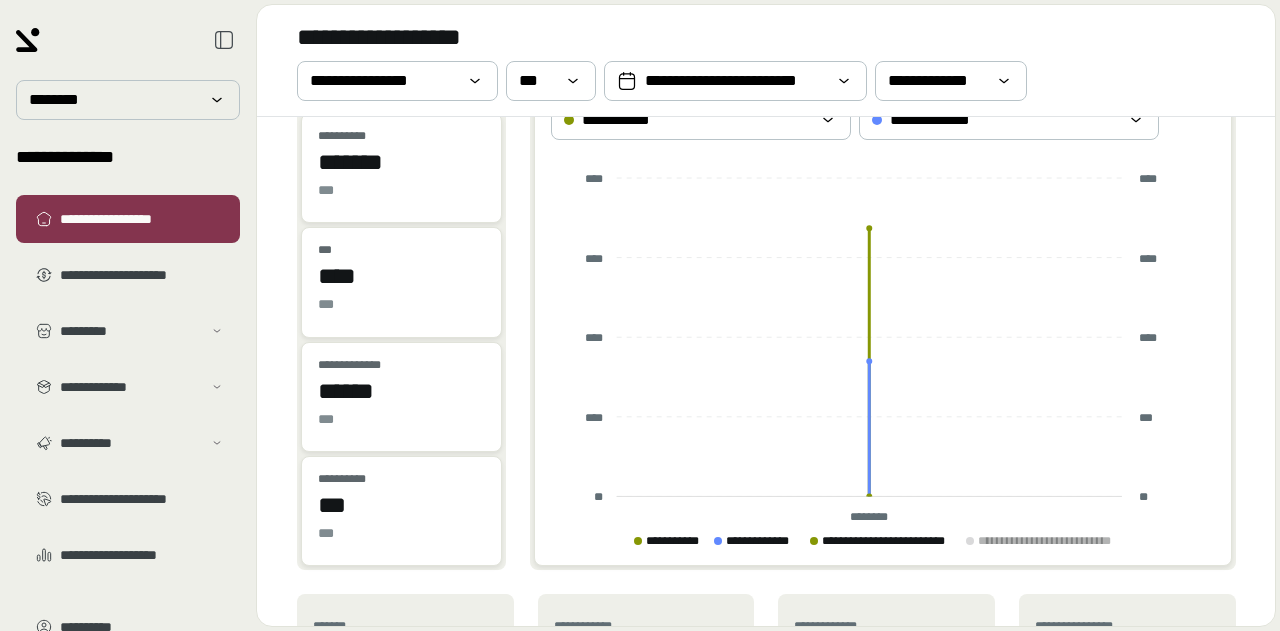 scroll, scrollTop: 0, scrollLeft: 0, axis: both 